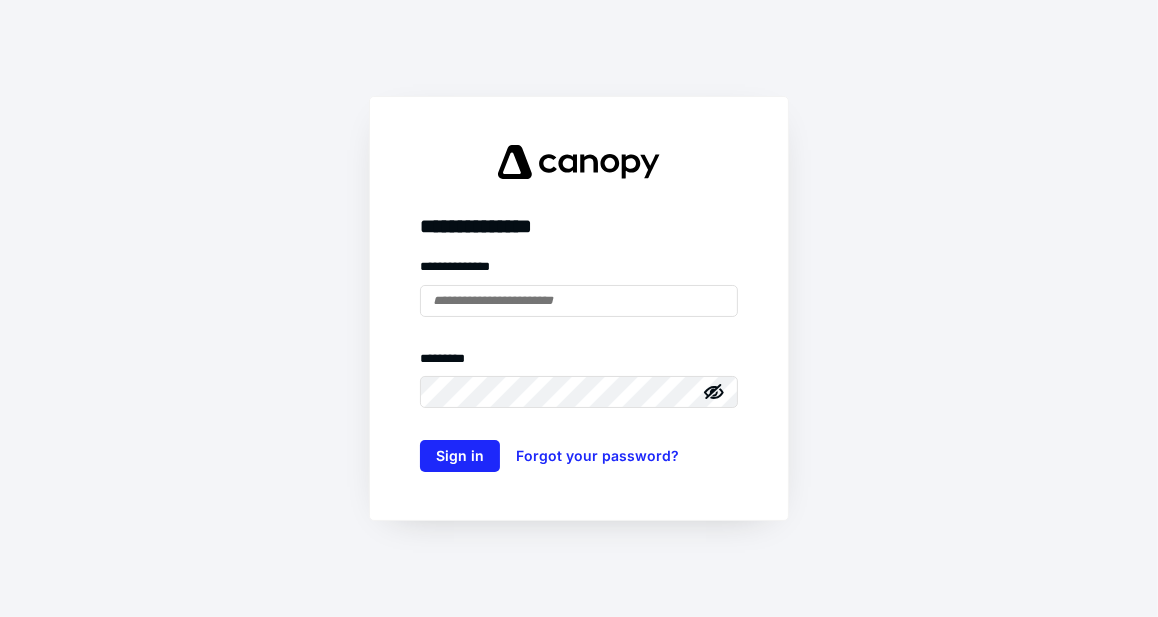 scroll, scrollTop: 0, scrollLeft: 0, axis: both 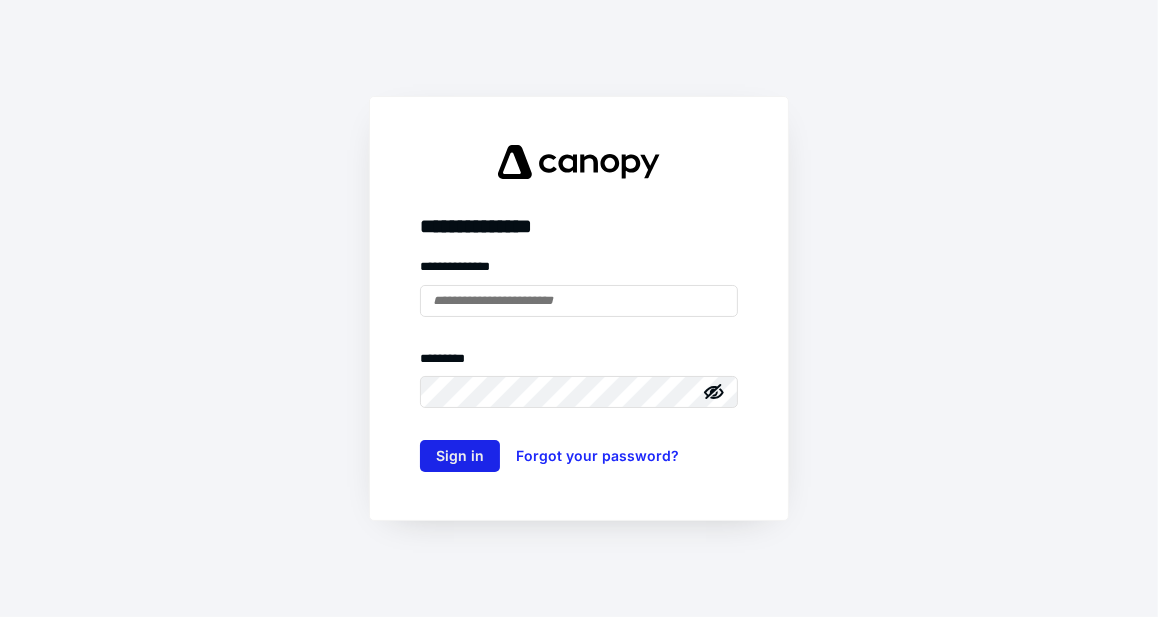 type on "**********" 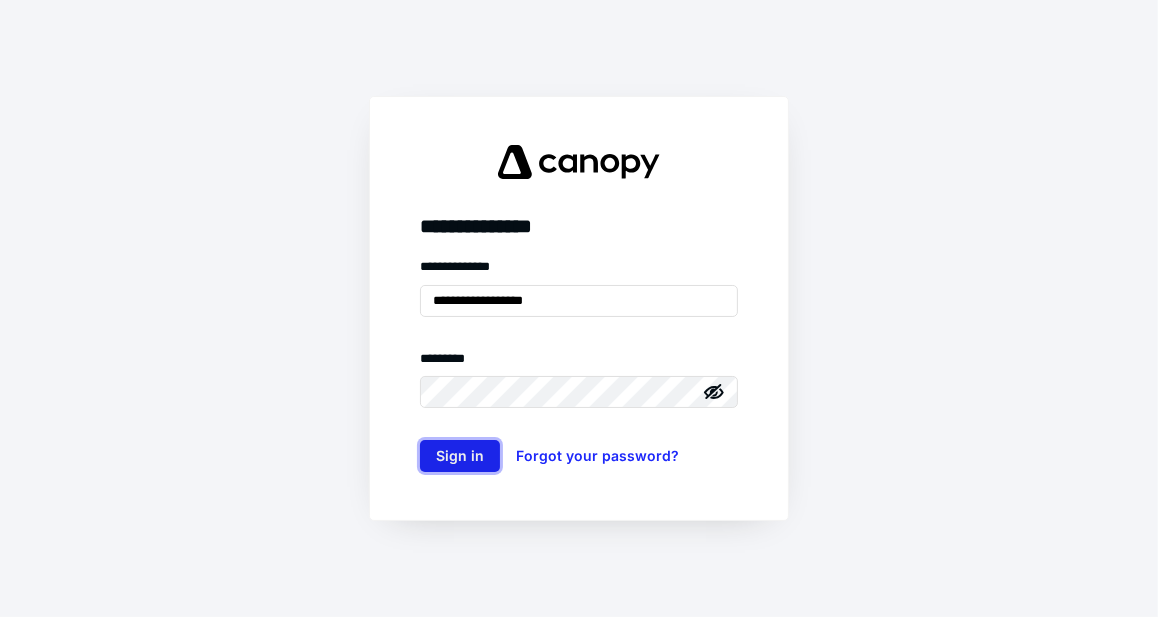 click on "Sign in" at bounding box center [460, 456] 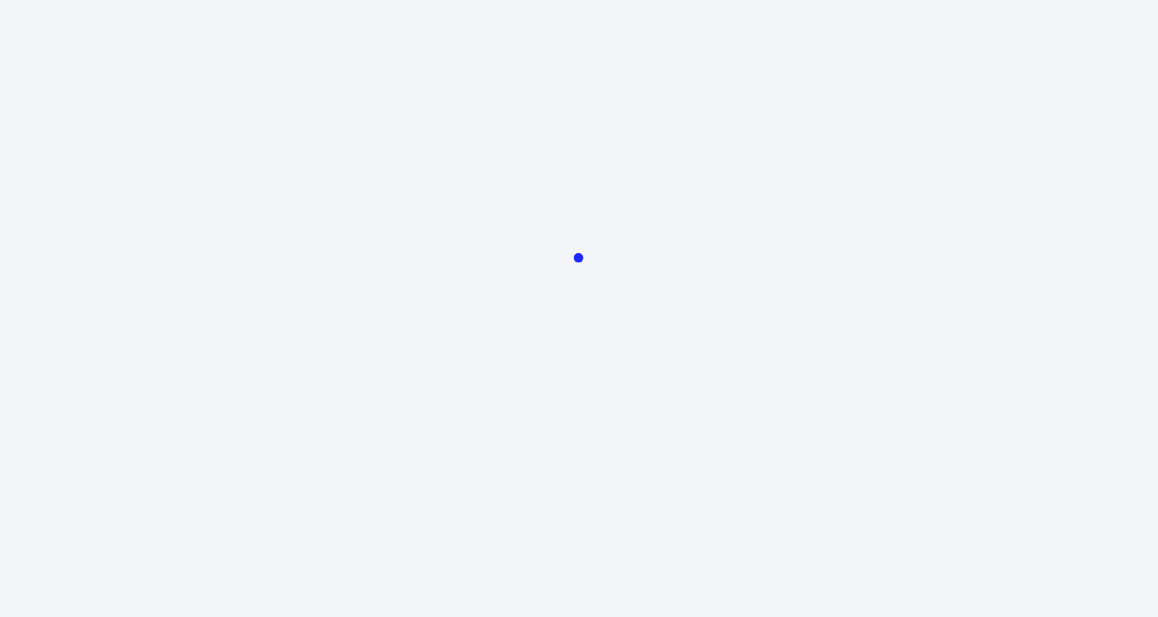 scroll, scrollTop: 0, scrollLeft: 0, axis: both 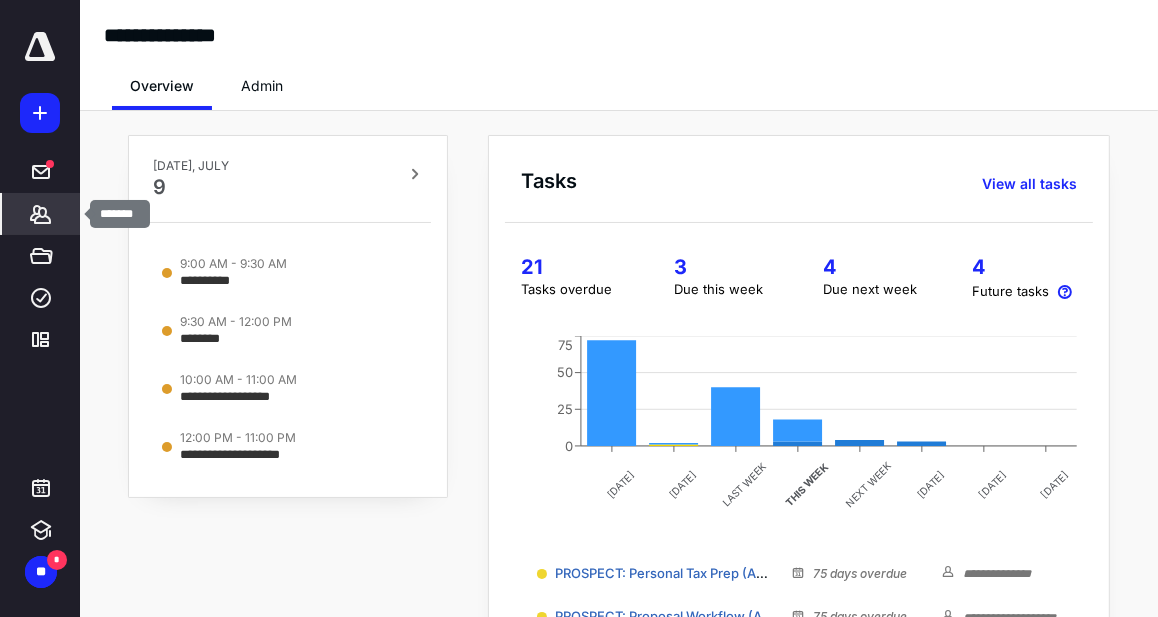 click 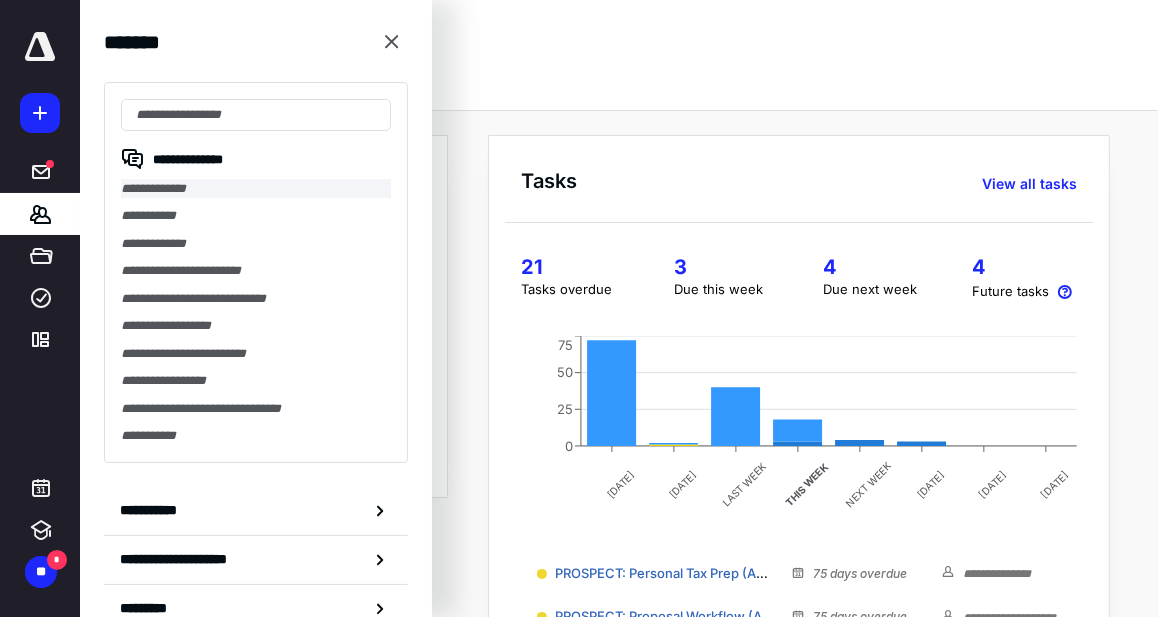 click on "**********" at bounding box center [256, 188] 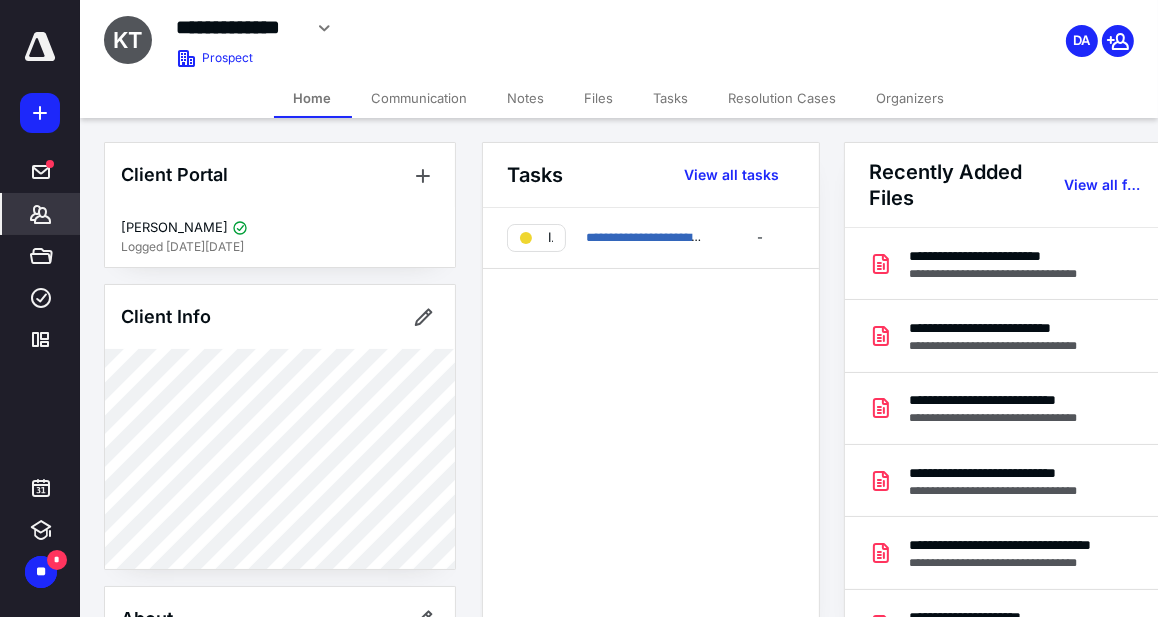 click on "Files" at bounding box center (599, 98) 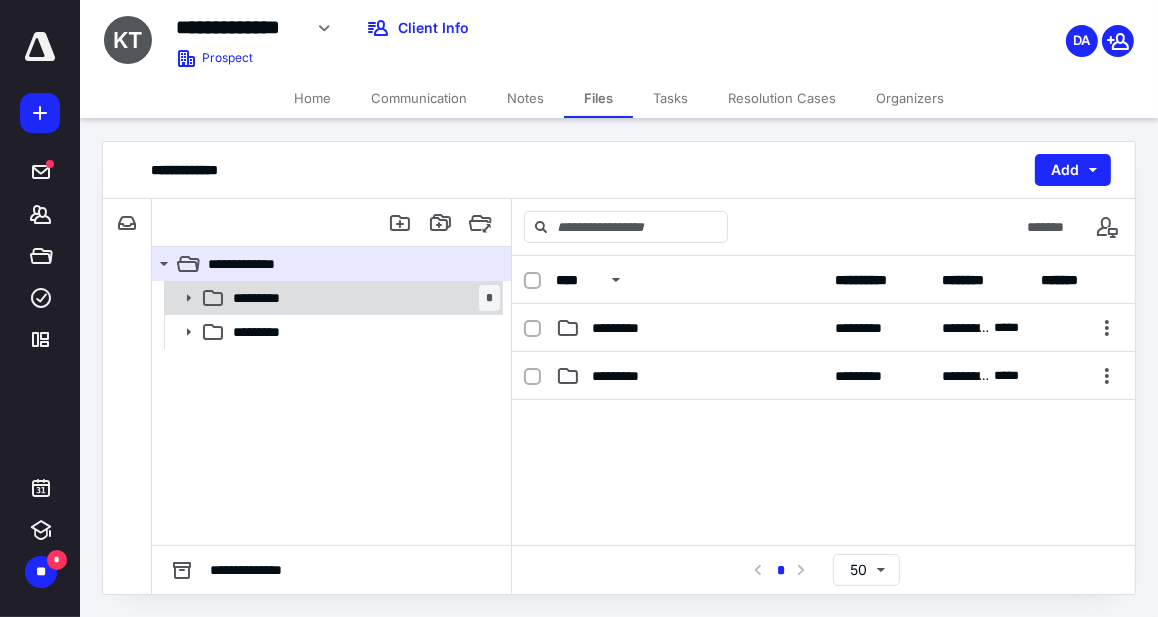 click on "********* *" at bounding box center (362, 298) 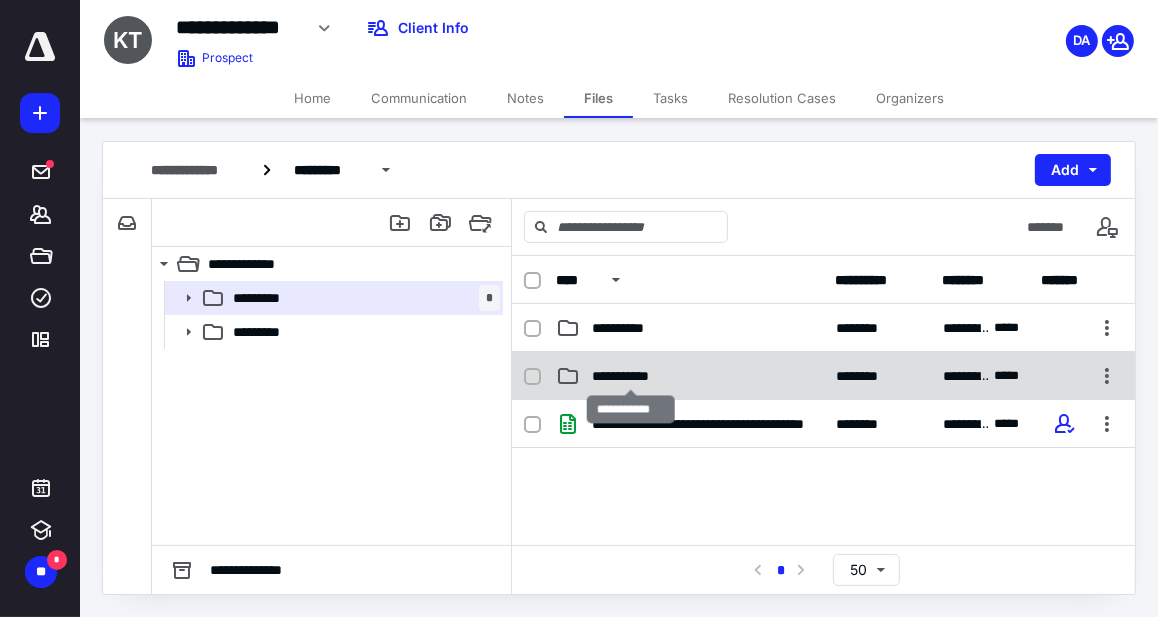 click on "**********" at bounding box center [631, 376] 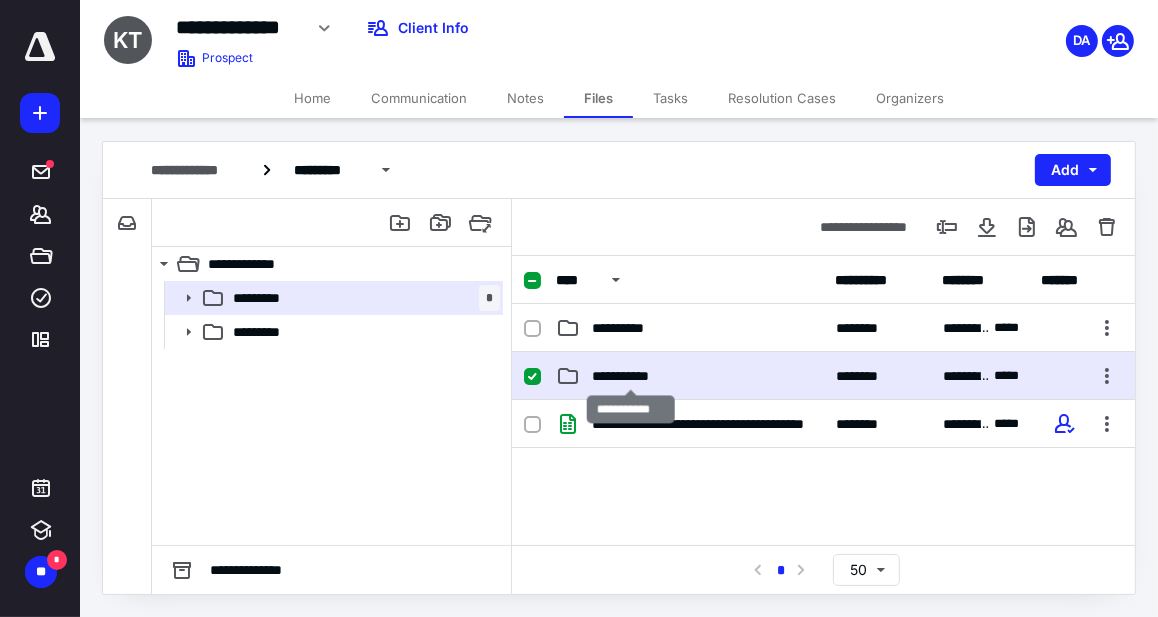click on "**********" at bounding box center [631, 376] 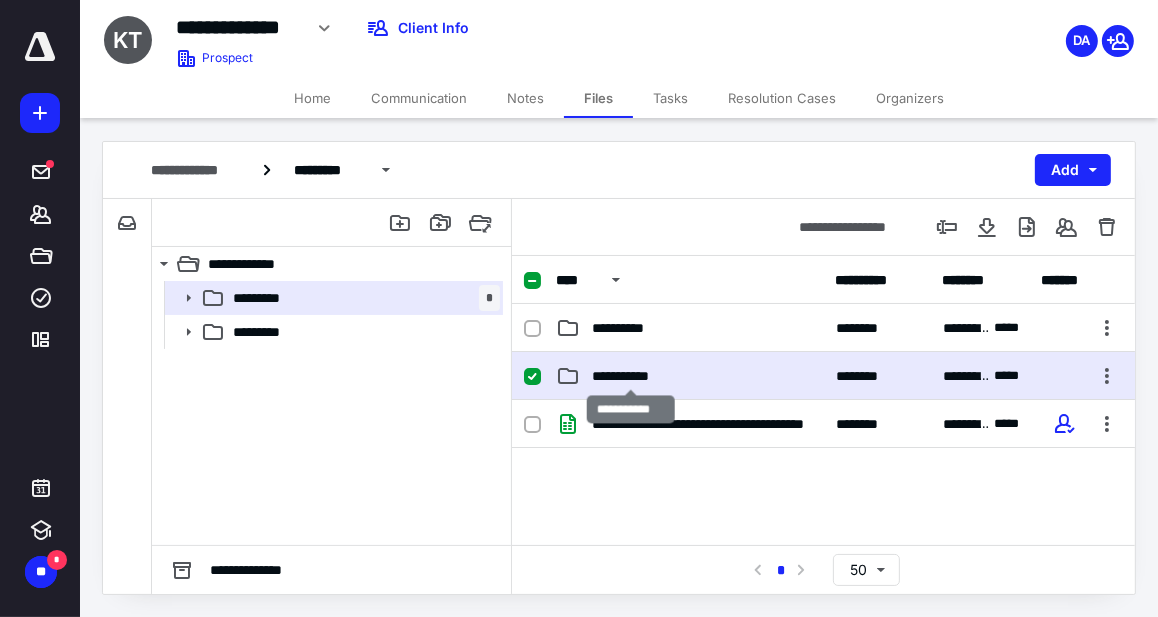 click on "**********" at bounding box center [631, 376] 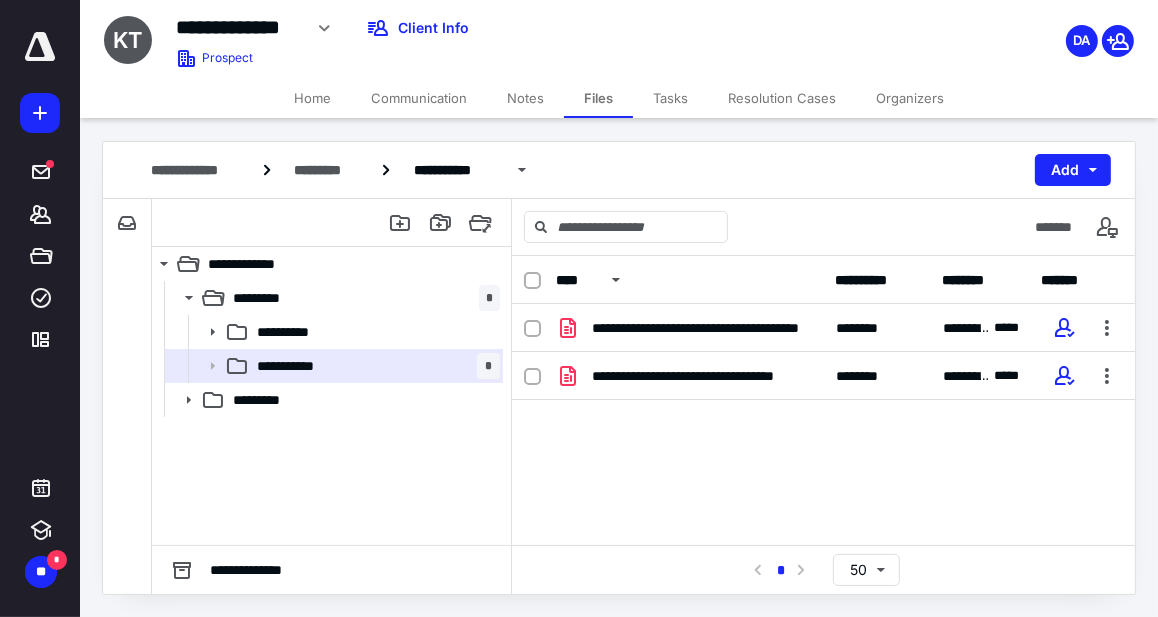 click at bounding box center [40, 47] 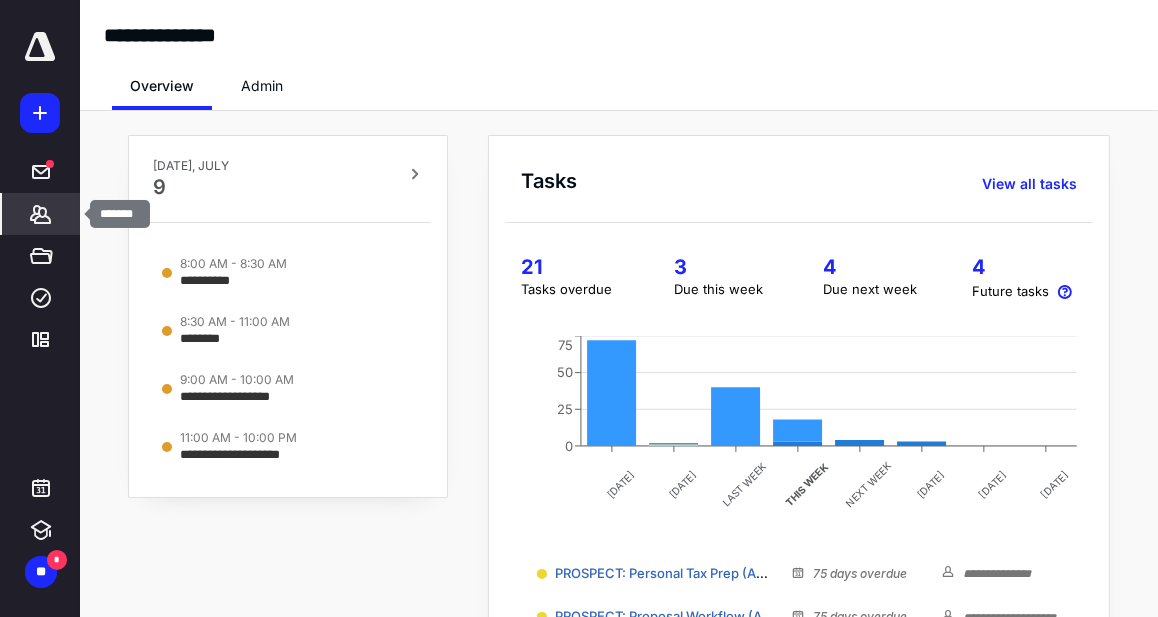 click on "*******" at bounding box center (41, 214) 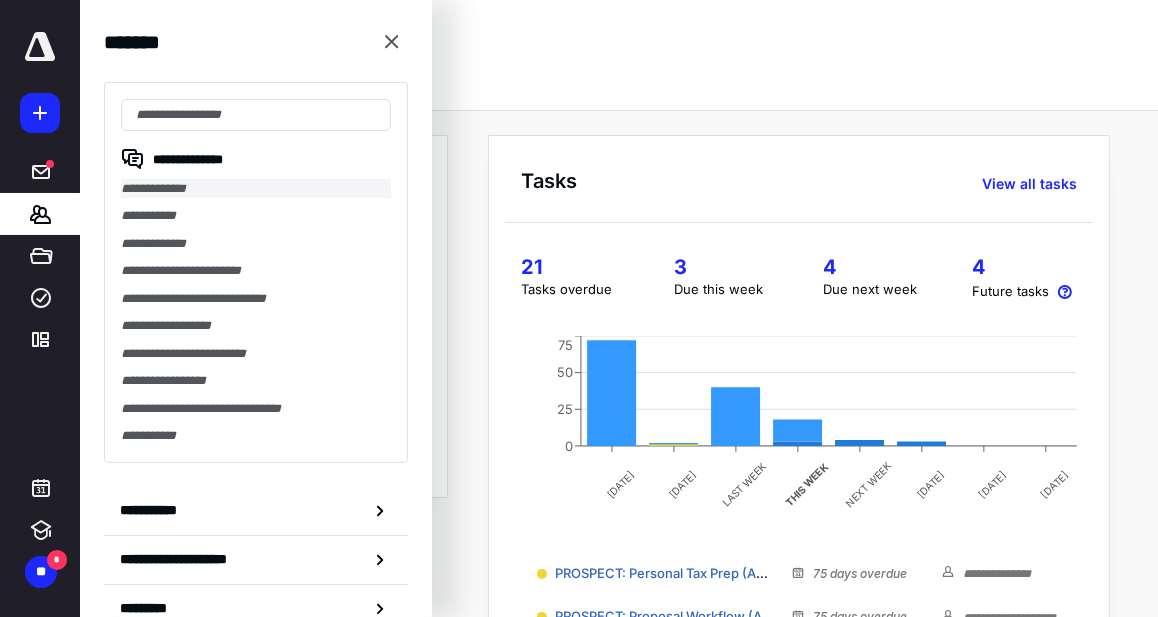 click on "**********" at bounding box center (256, 188) 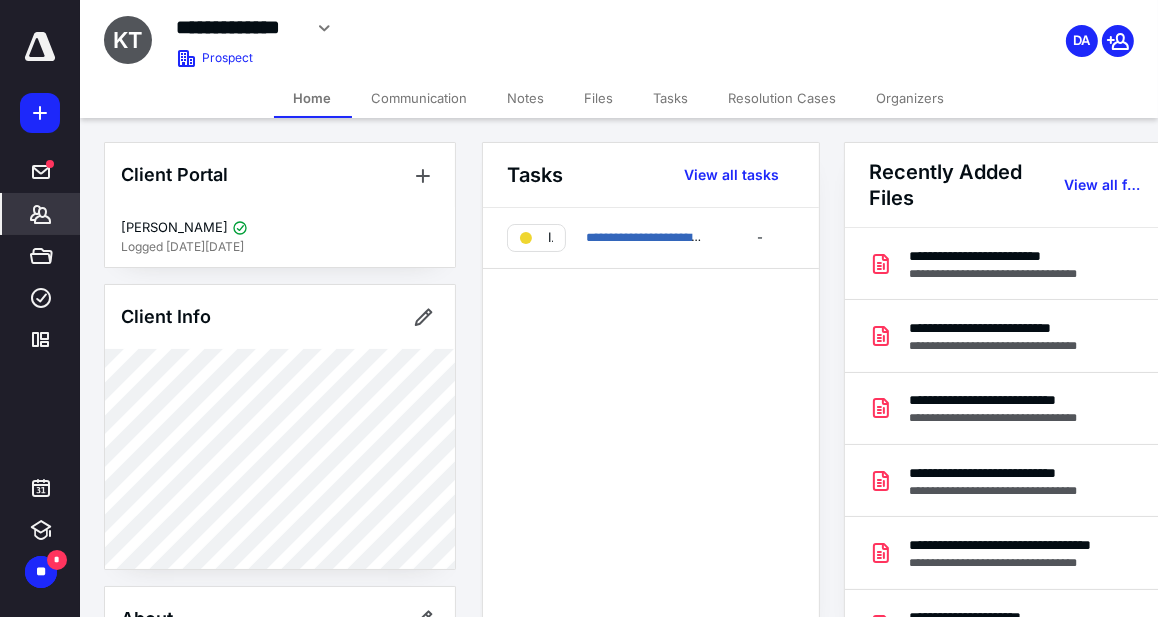 click 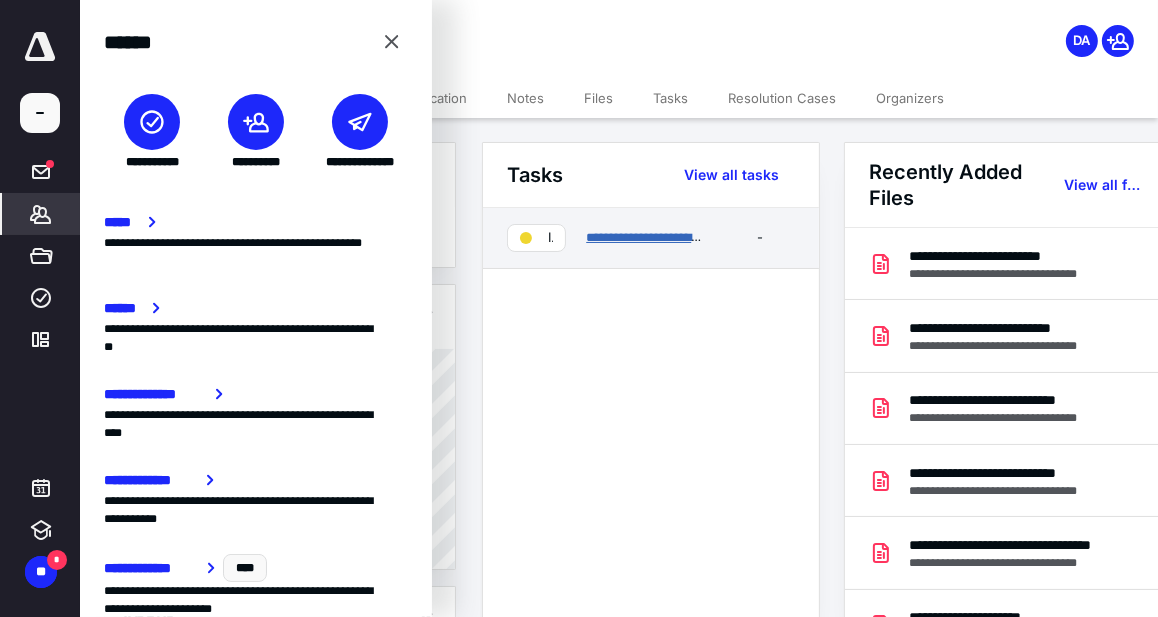 click on "**********" at bounding box center [673, 237] 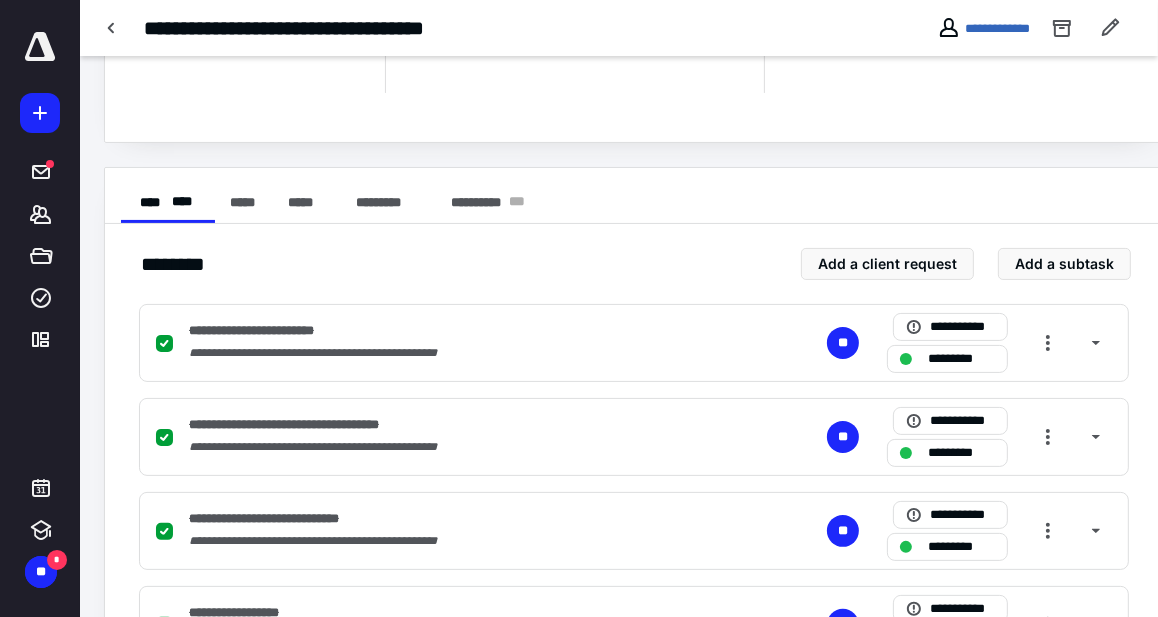 scroll, scrollTop: 0, scrollLeft: 0, axis: both 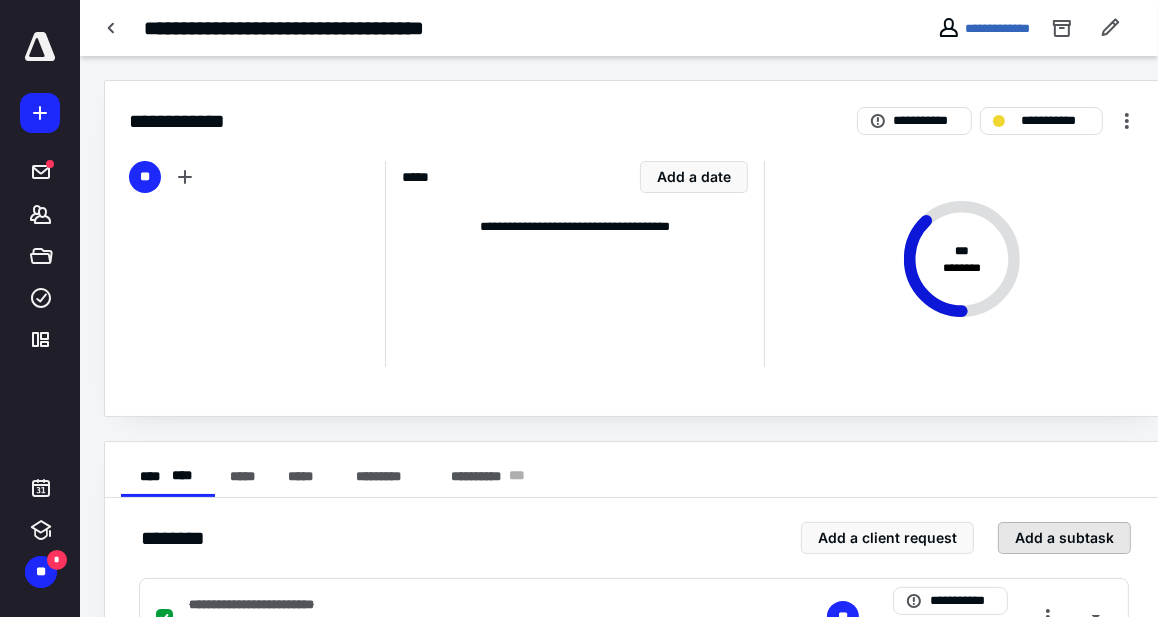 click on "Add a subtask" at bounding box center (1064, 538) 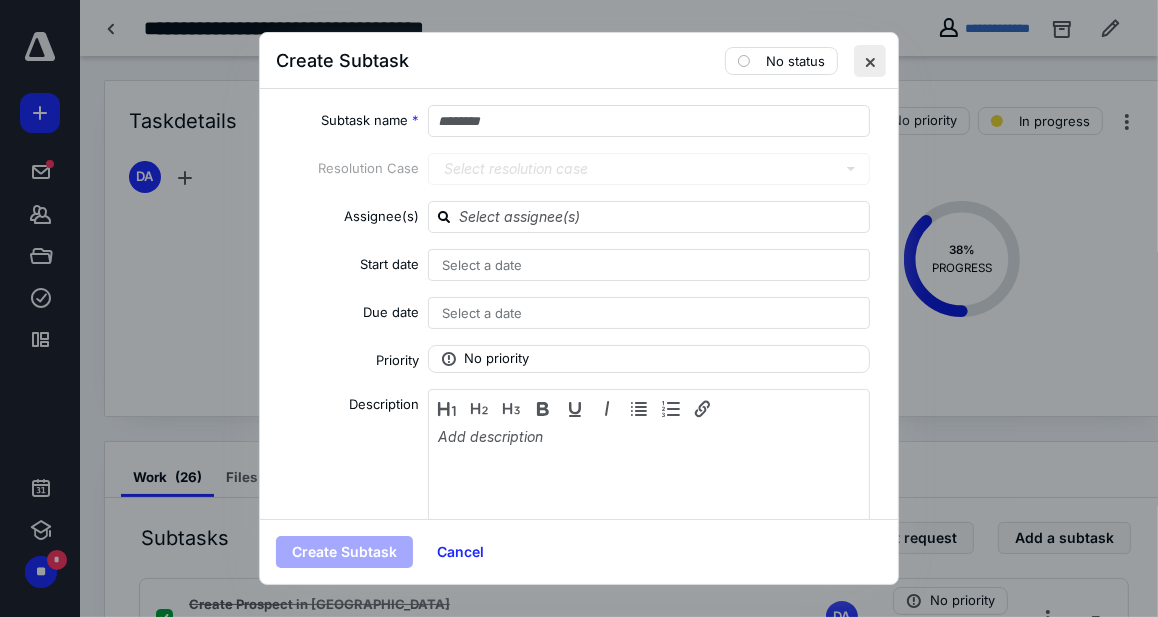 click at bounding box center (870, 61) 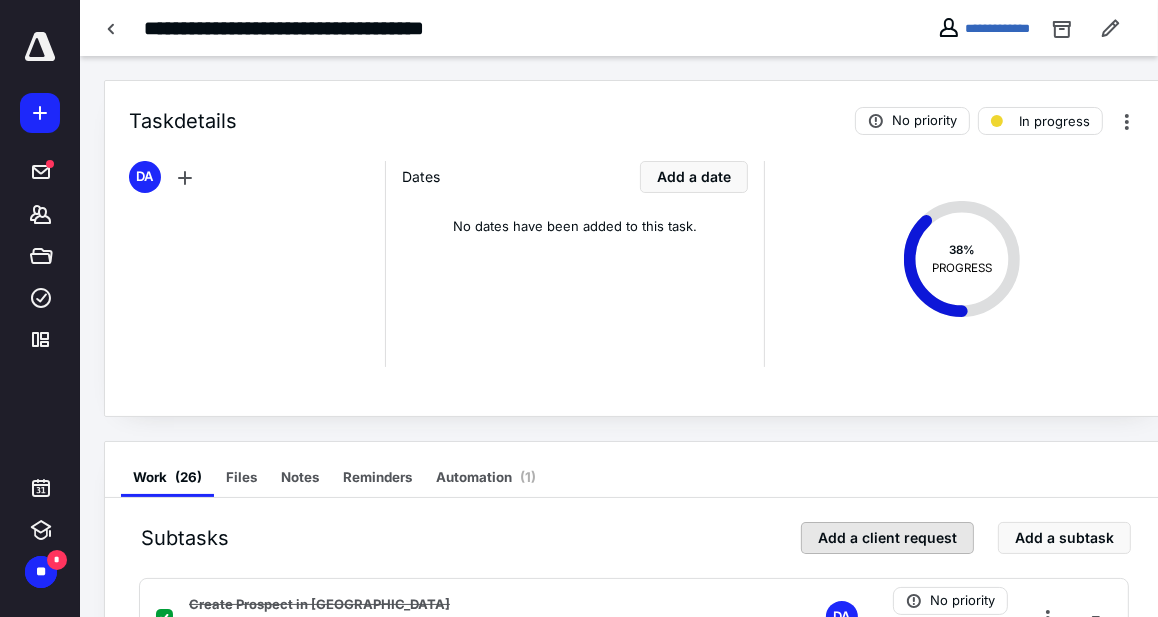 click on "Add a client request" at bounding box center (887, 538) 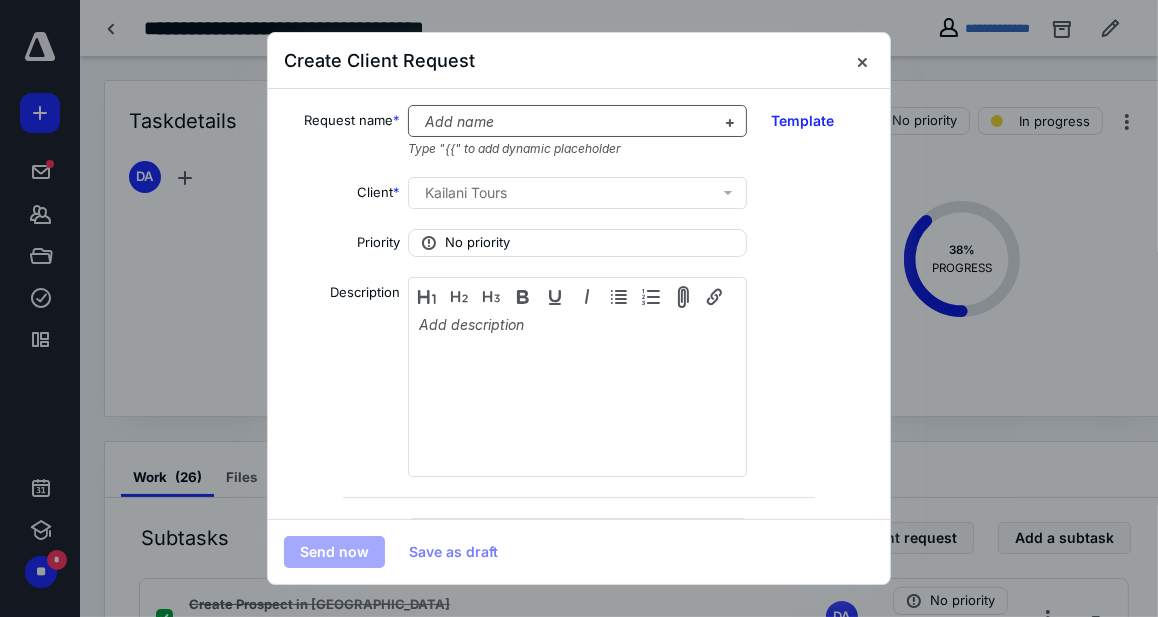 click at bounding box center [565, 122] 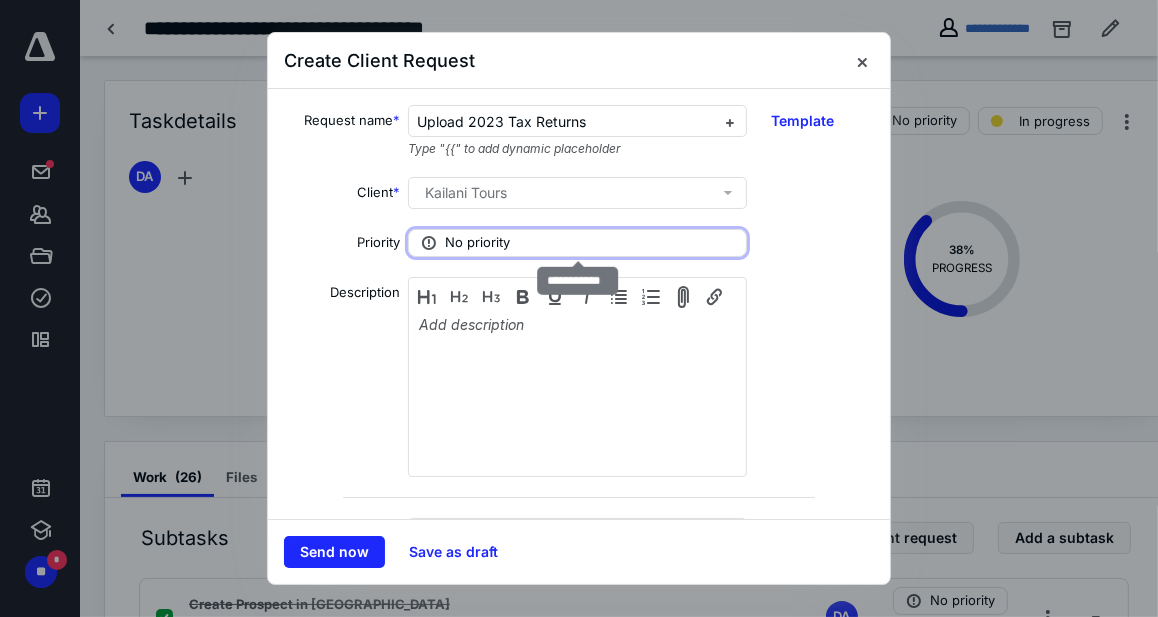 click on "No priority" at bounding box center (477, 243) 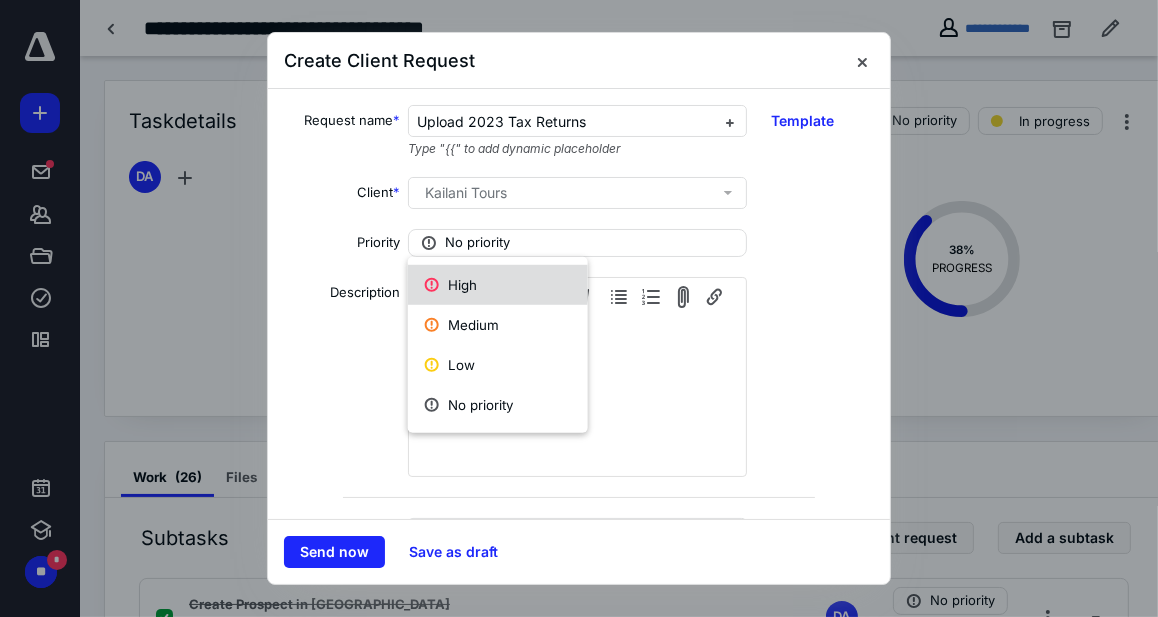 click on "High" at bounding box center (498, 285) 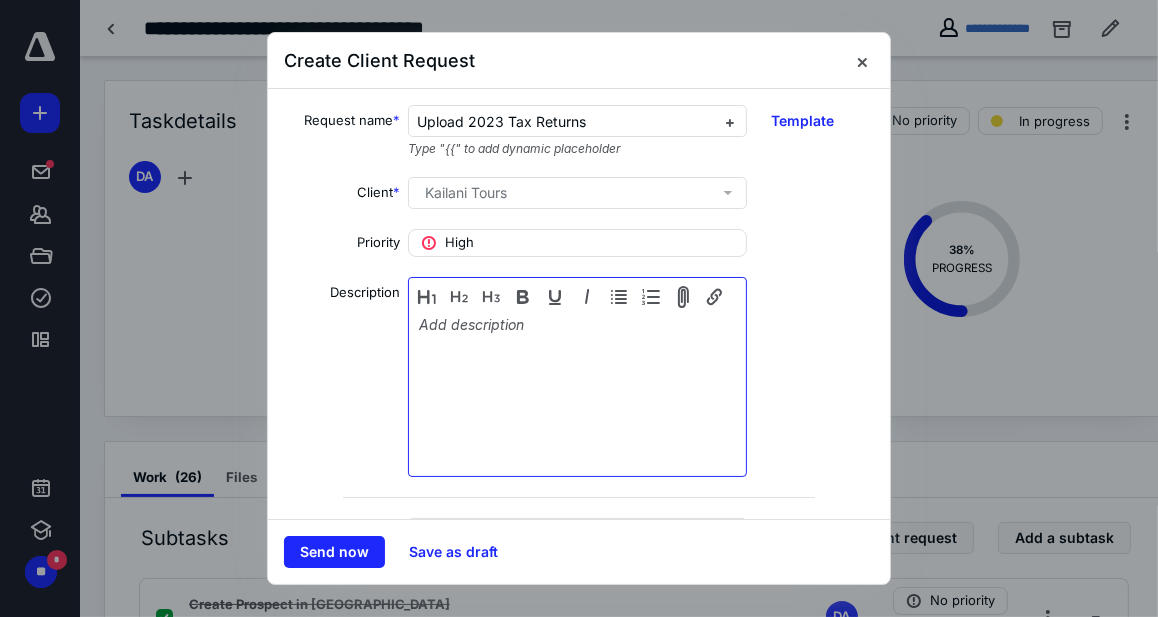 click at bounding box center [577, 379] 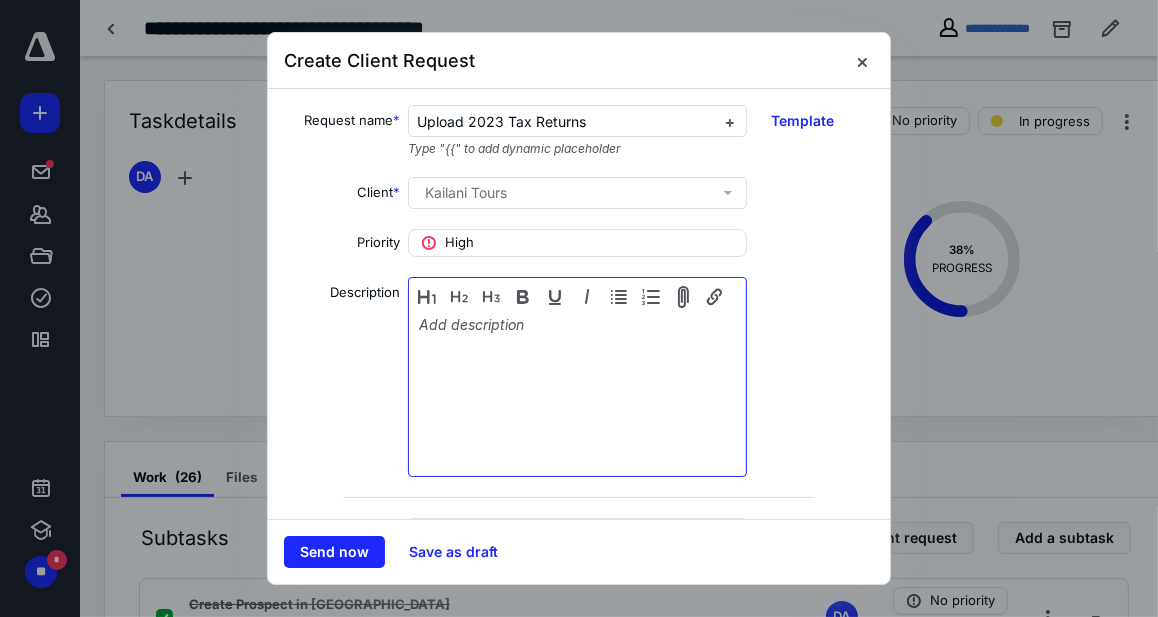 type 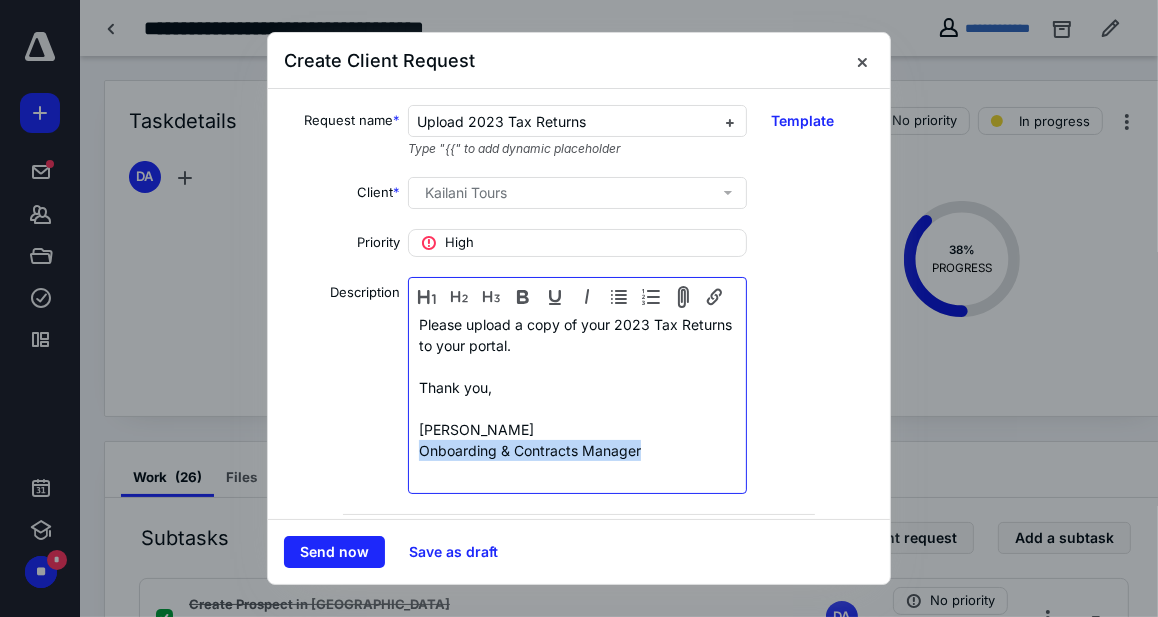 drag, startPoint x: 654, startPoint y: 452, endPoint x: 421, endPoint y: 441, distance: 233.2595 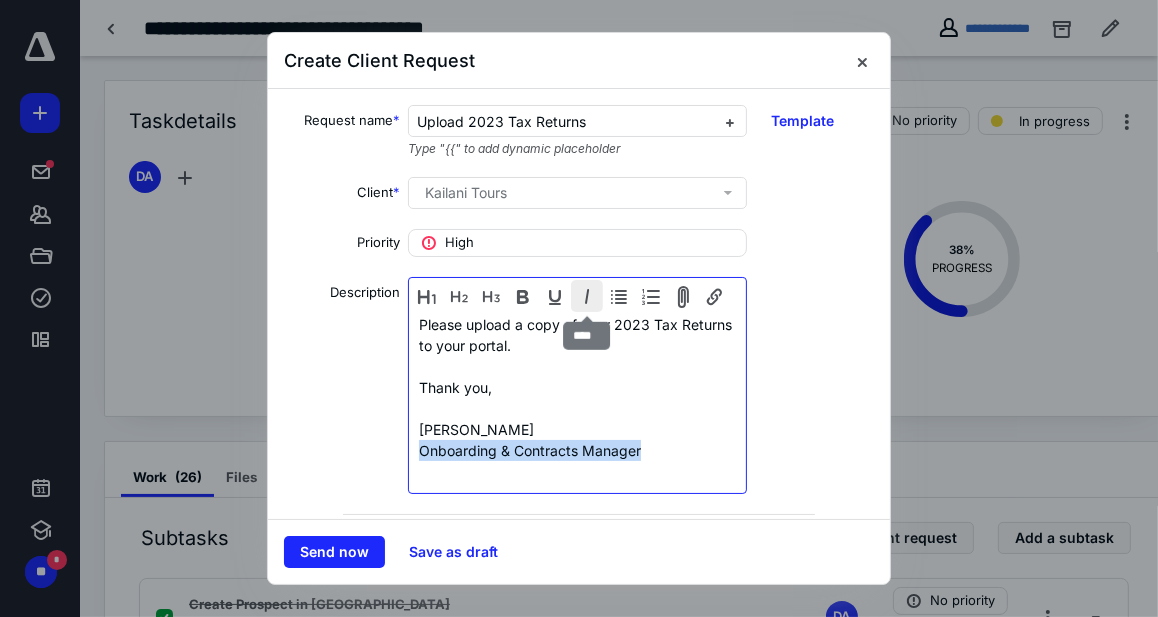 click at bounding box center (587, 296) 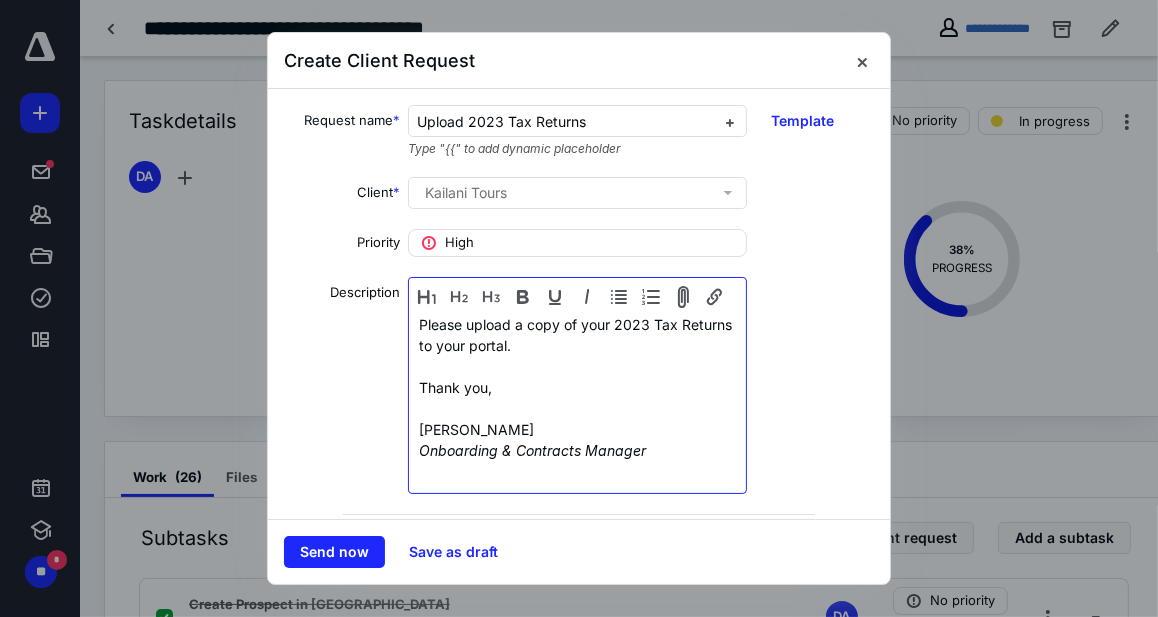 click on "Thank you," at bounding box center [577, 387] 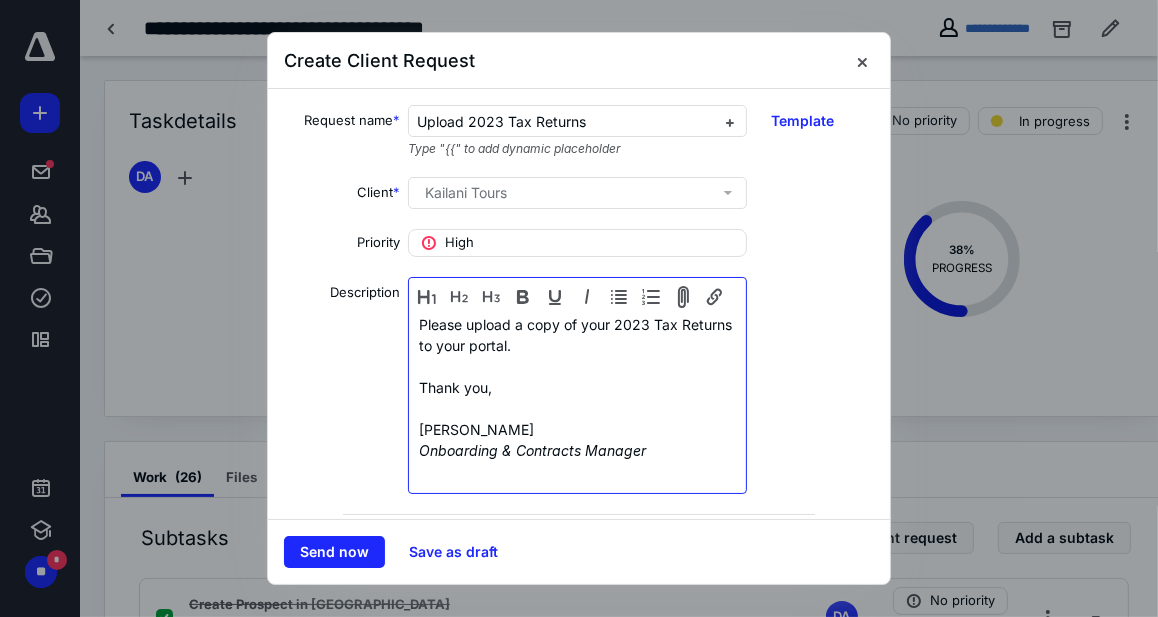 click on "Please upload a copy of your 2023 Tax Returns to your portal. Thank you, [PERSON_NAME] Onboarding & Contracts Manager" at bounding box center (577, 387) 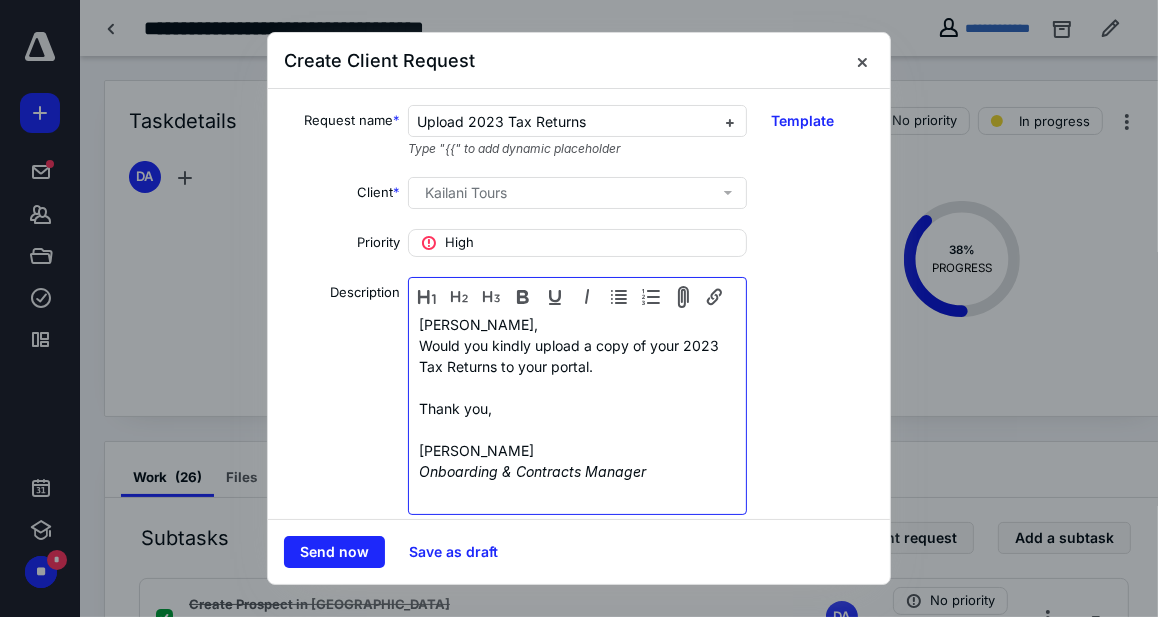 click on "Would you kindly upload a copy of your 2023 Tax Returns to your portal. Thank you, [PERSON_NAME] Onboarding & Contracts Manager" at bounding box center (577, 408) 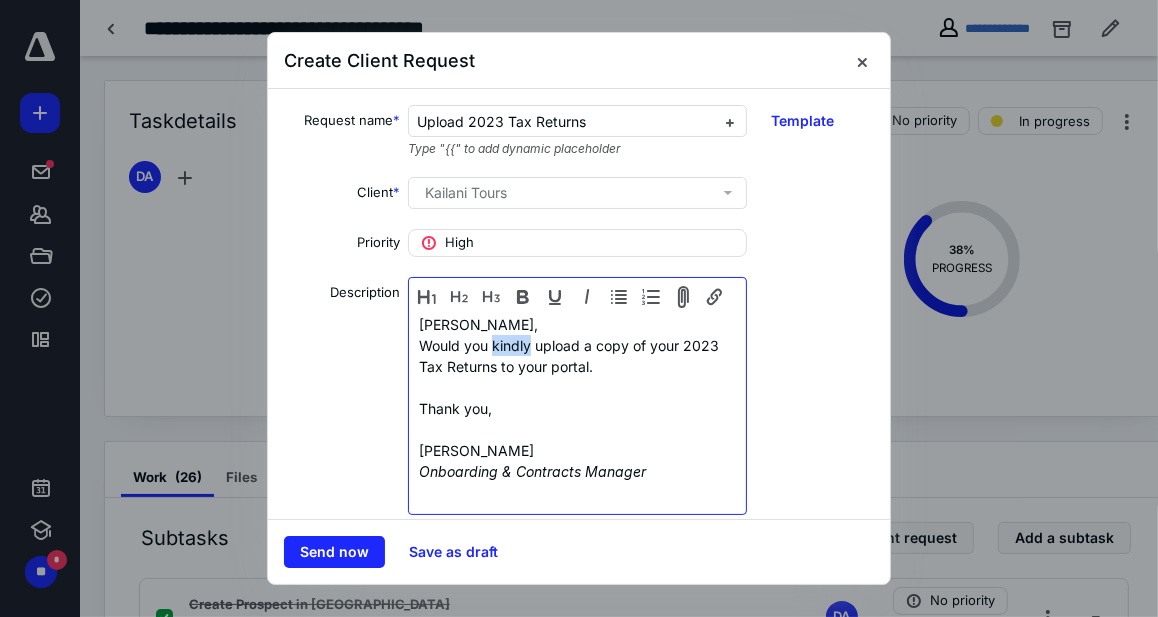 click on "Would you kindly upload a copy of your 2023 Tax Returns to your portal. Thank you, [PERSON_NAME] Onboarding & Contracts Manager" at bounding box center (577, 408) 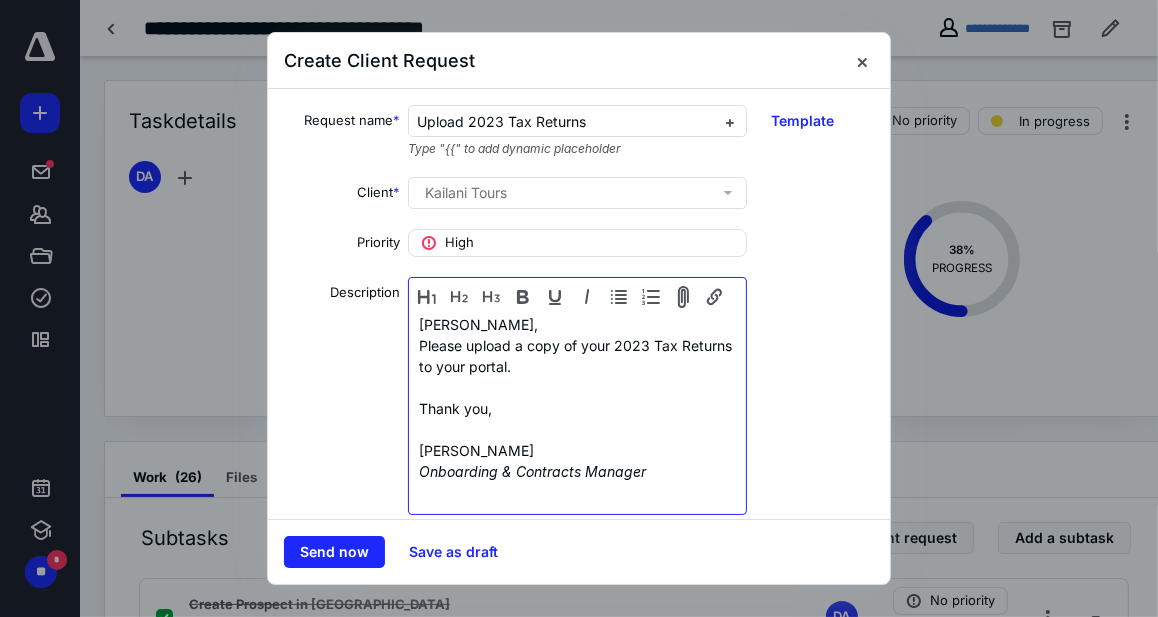 click on "Please upload a copy of your 2023 Tax Returns to your portal. Thank you, [PERSON_NAME] Onboarding & Contracts Manager" at bounding box center (577, 408) 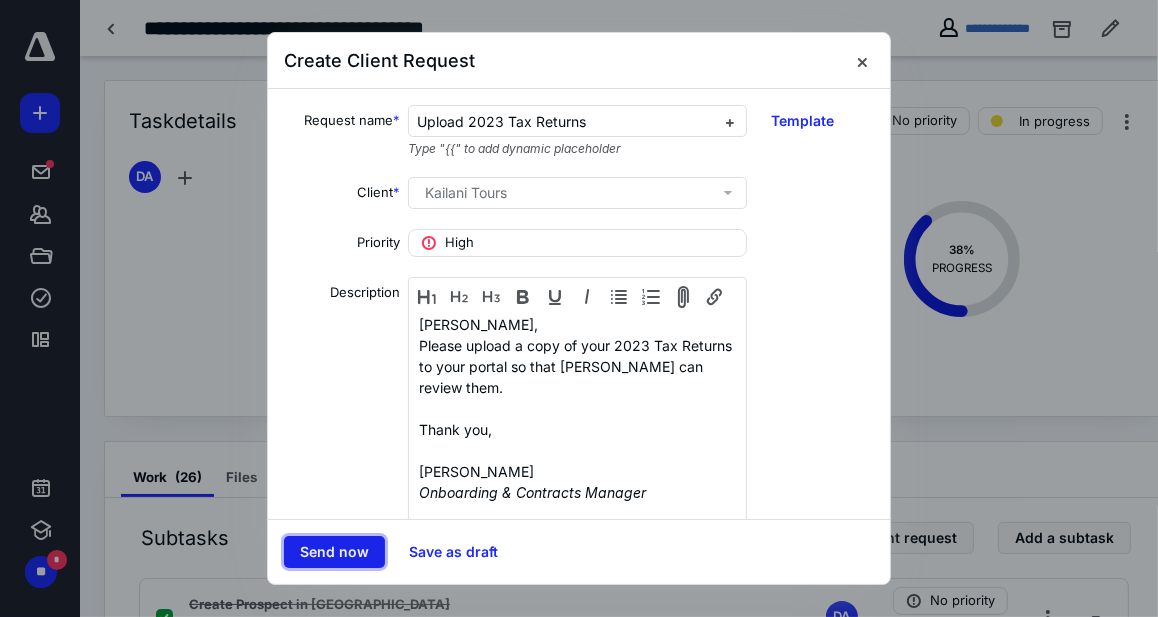 click on "Send now" at bounding box center [334, 552] 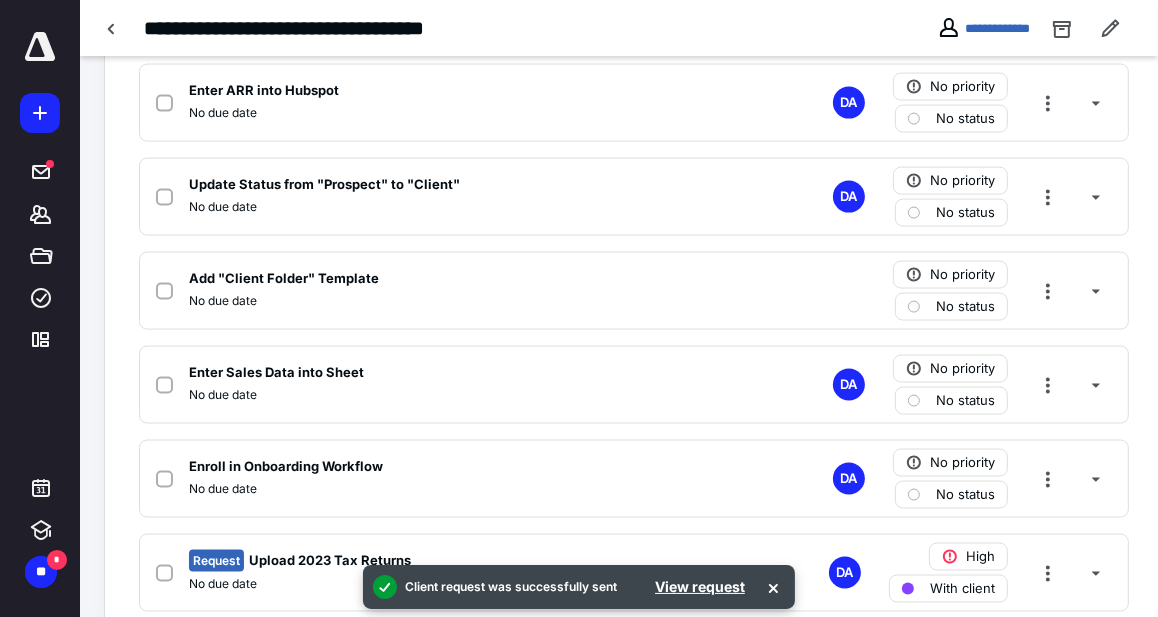 scroll, scrollTop: 2531, scrollLeft: 0, axis: vertical 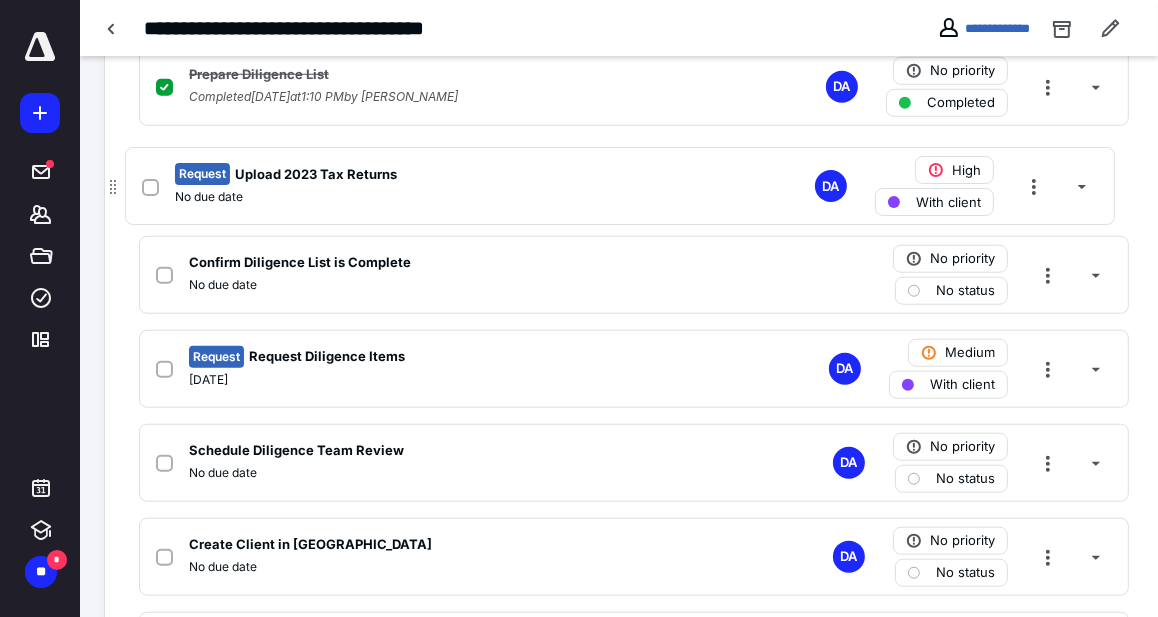 drag, startPoint x: 128, startPoint y: 530, endPoint x: 114, endPoint y: 181, distance: 349.2807 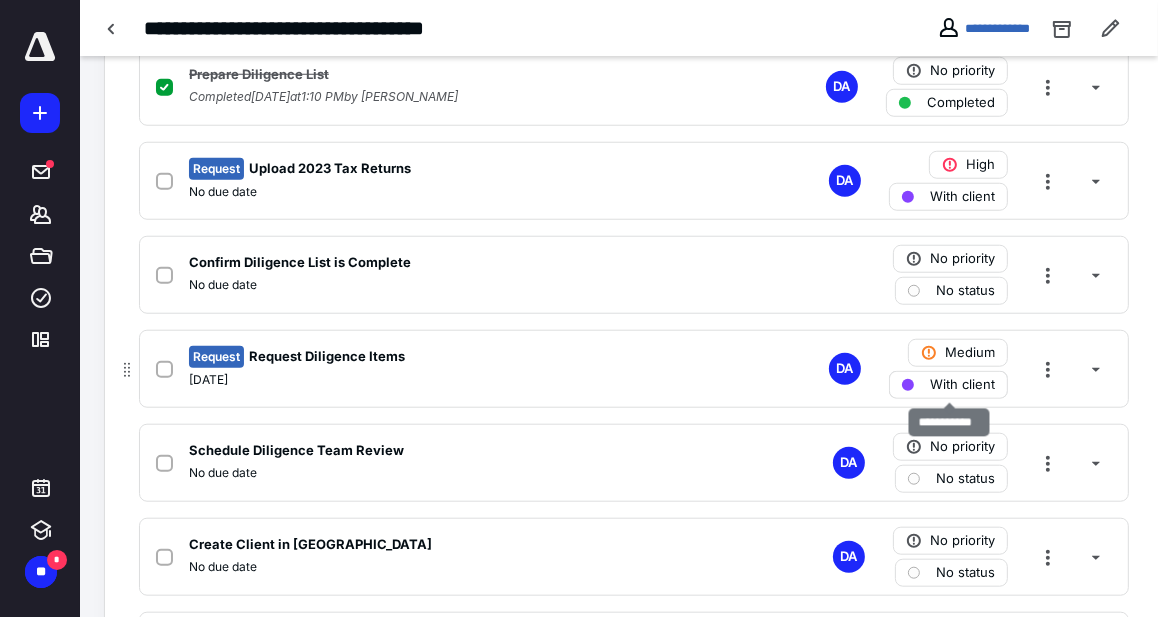 click on "With client" at bounding box center (962, 385) 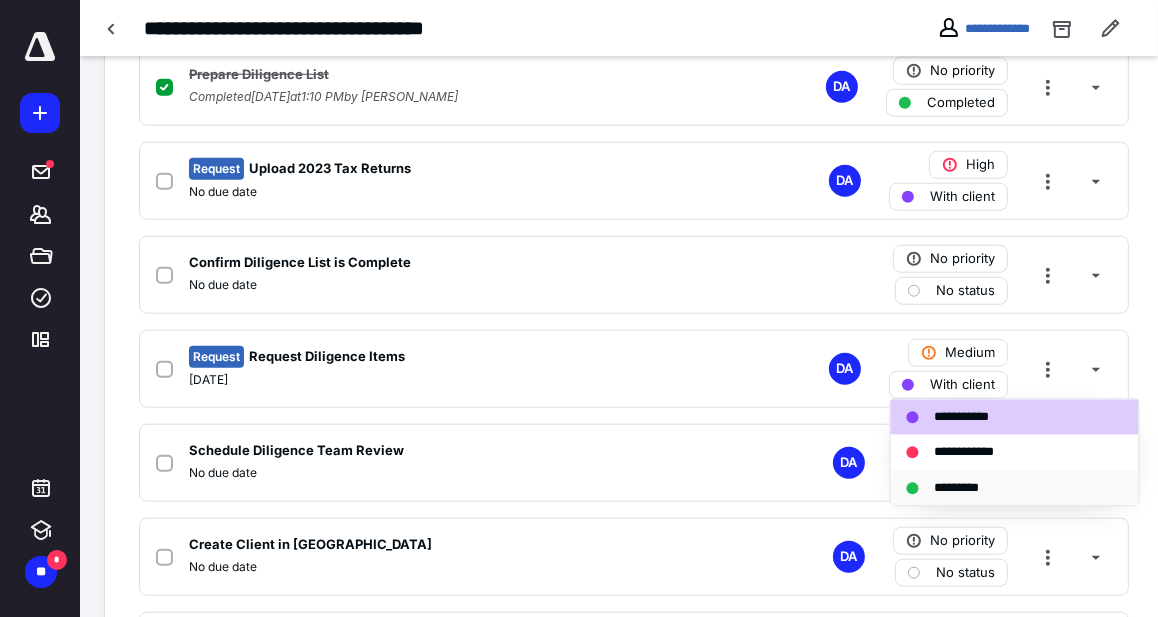 click on "*********" at bounding box center [968, 488] 